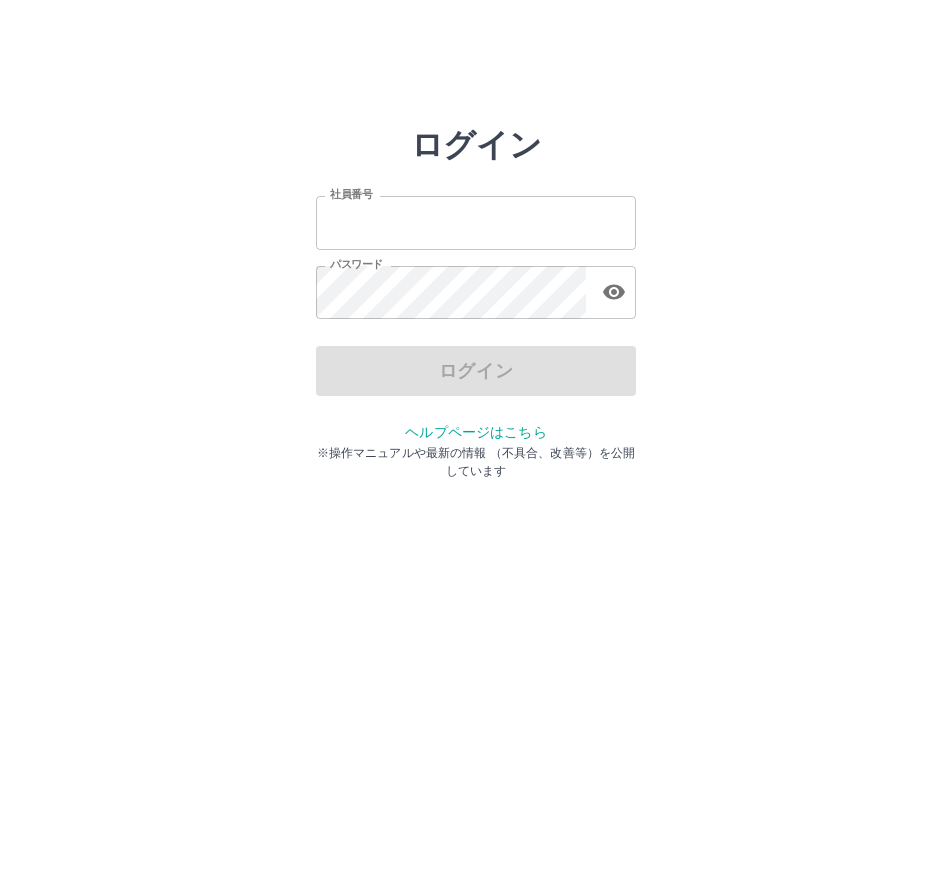 scroll, scrollTop: 0, scrollLeft: 0, axis: both 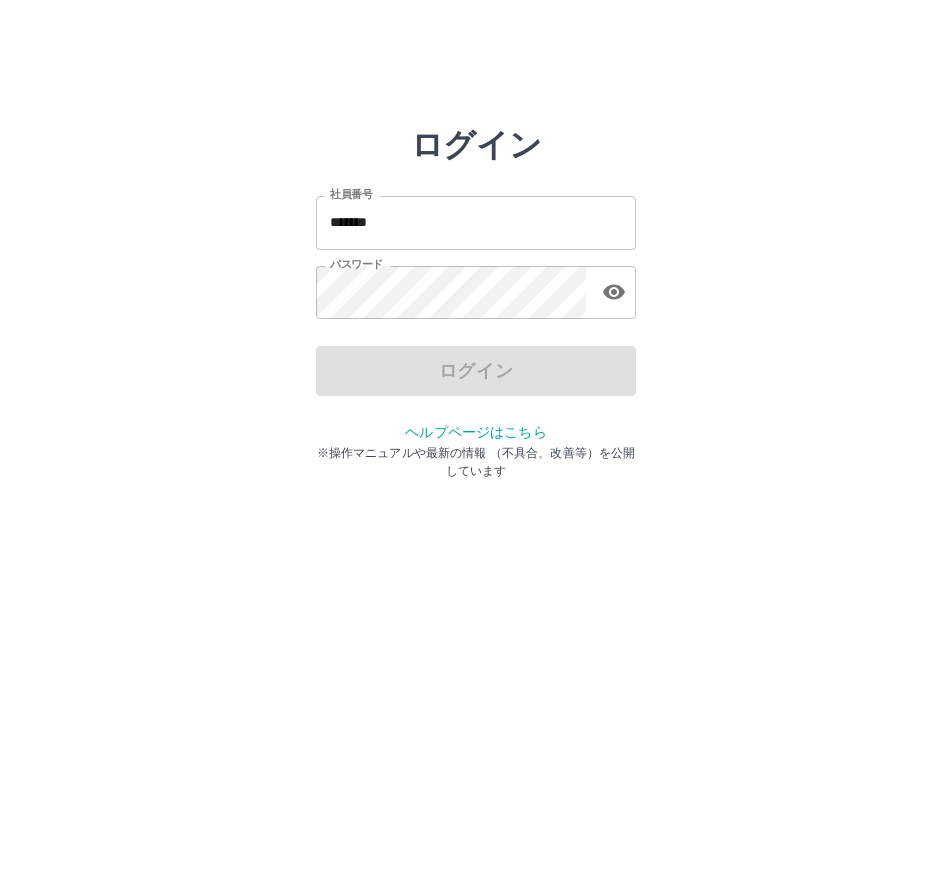 click on "ログイン 社員番号 ******* 社員番号 パスワード パスワード ログイン ヘルプページはこちら ※操作マニュアルや最新の情報 （不具合、改善等）を公開しています" at bounding box center [476, 286] 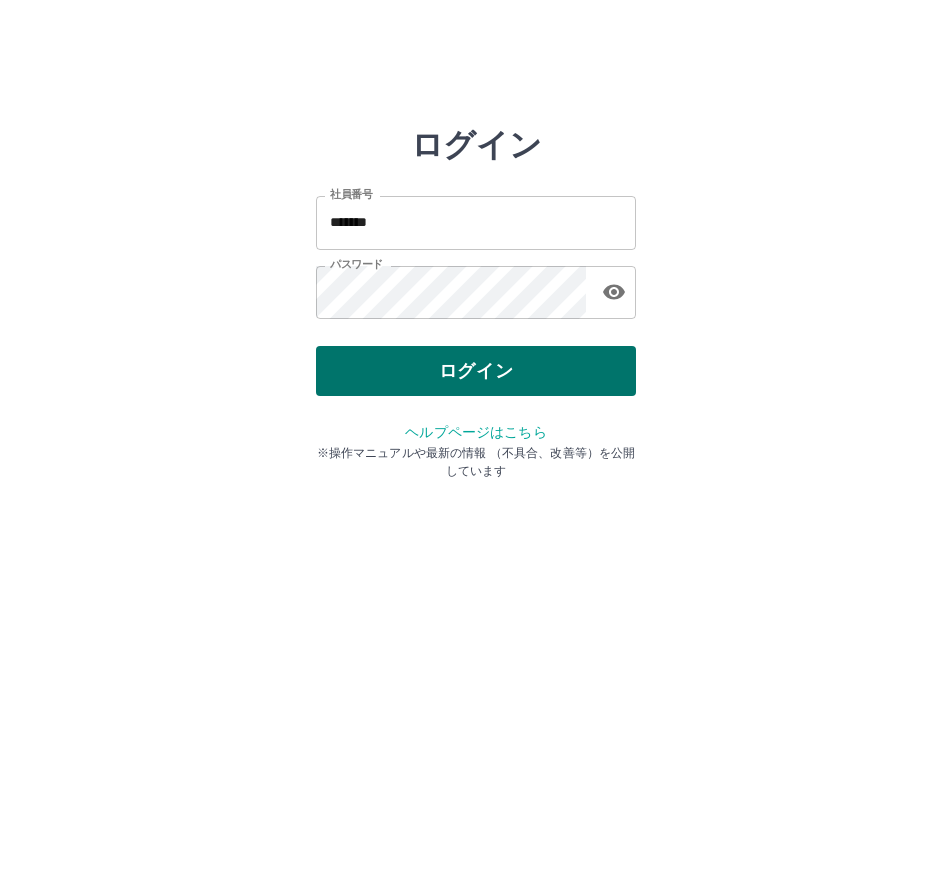 click on "ログイン" at bounding box center [476, 371] 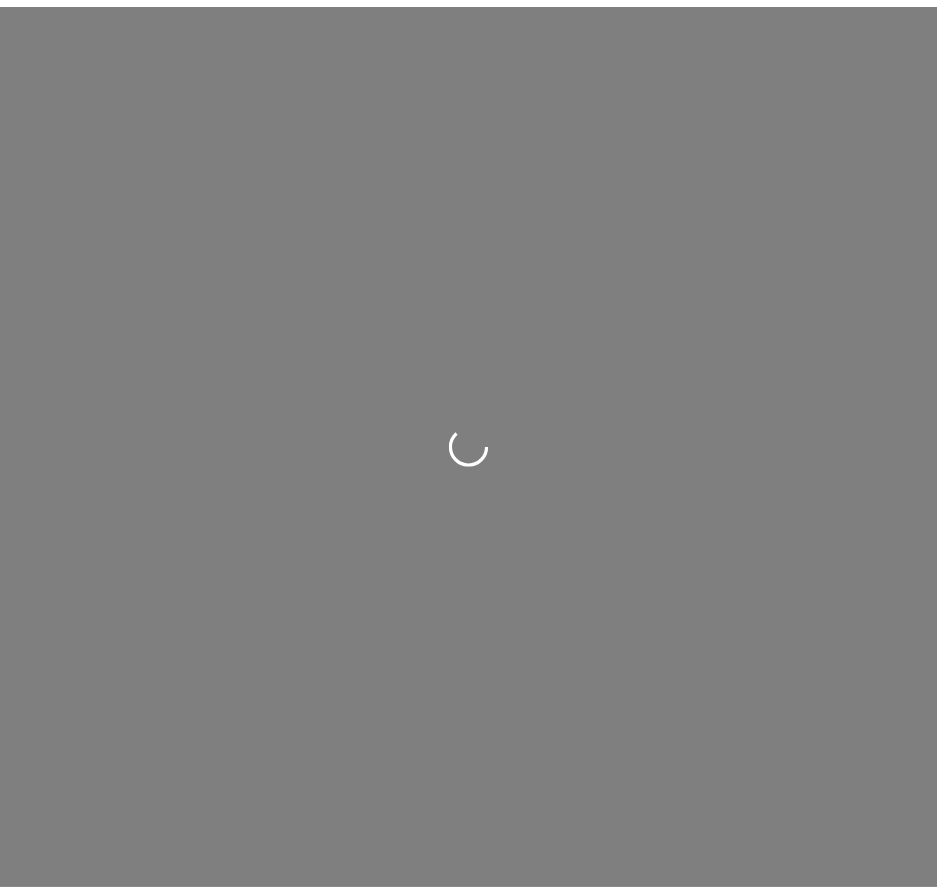 scroll, scrollTop: 0, scrollLeft: 0, axis: both 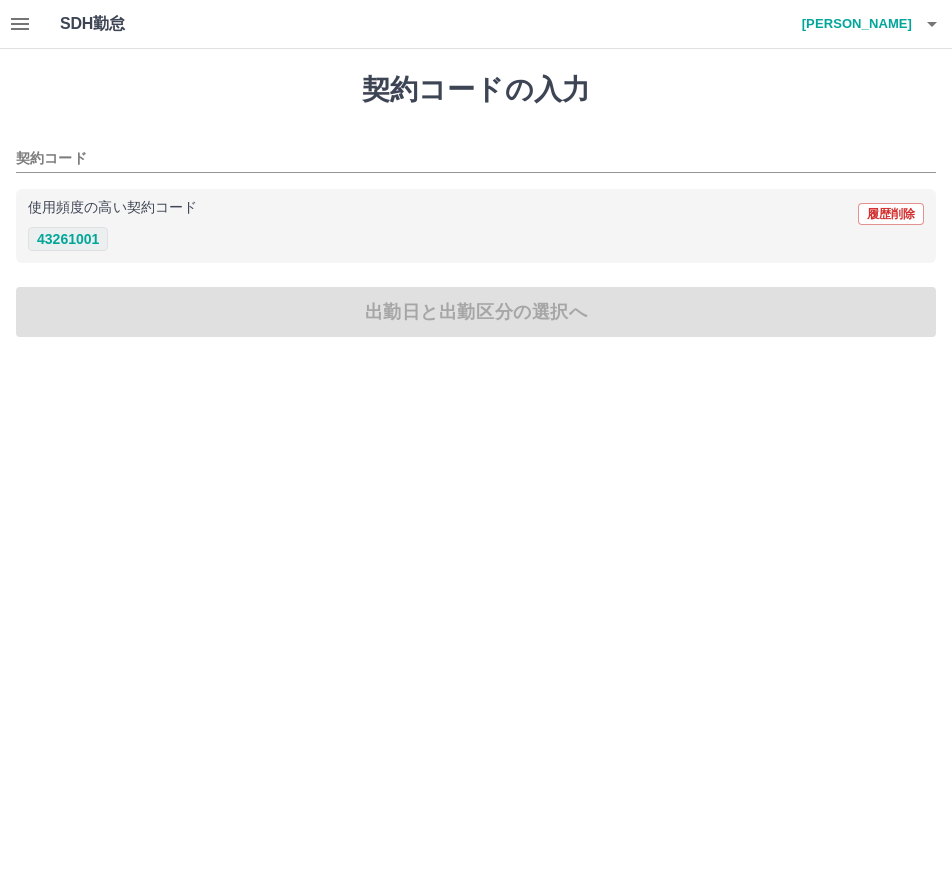 click on "43261001" at bounding box center (68, 239) 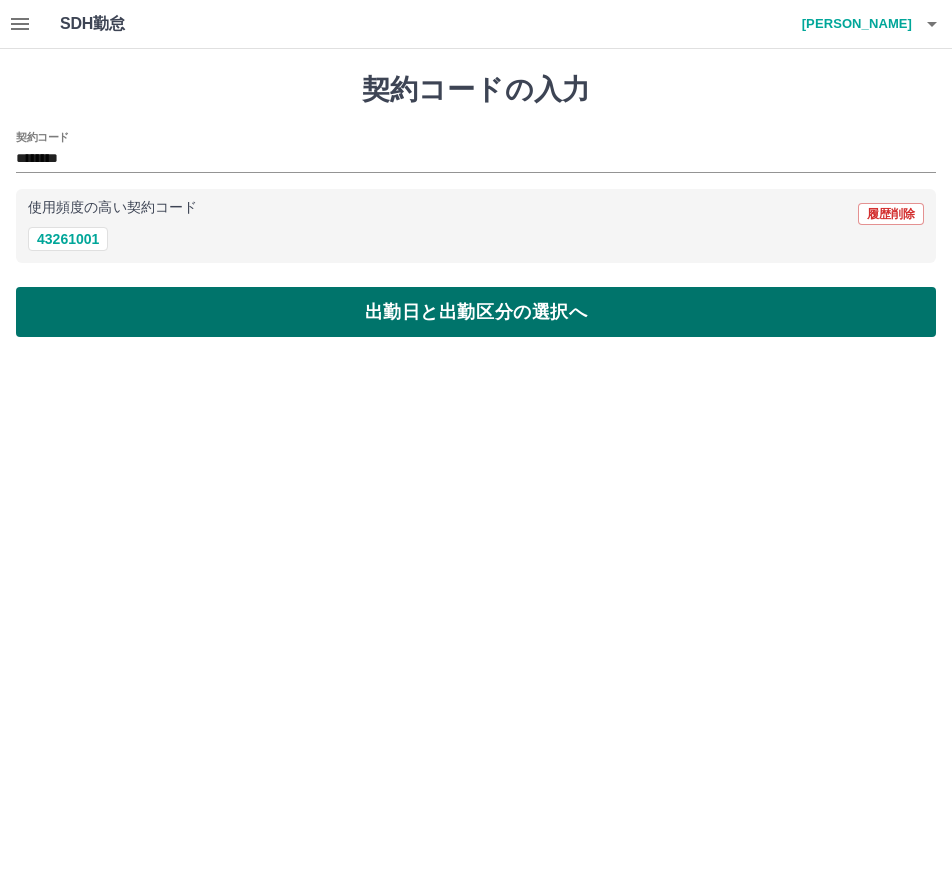click on "出勤日と出勤区分の選択へ" at bounding box center [476, 312] 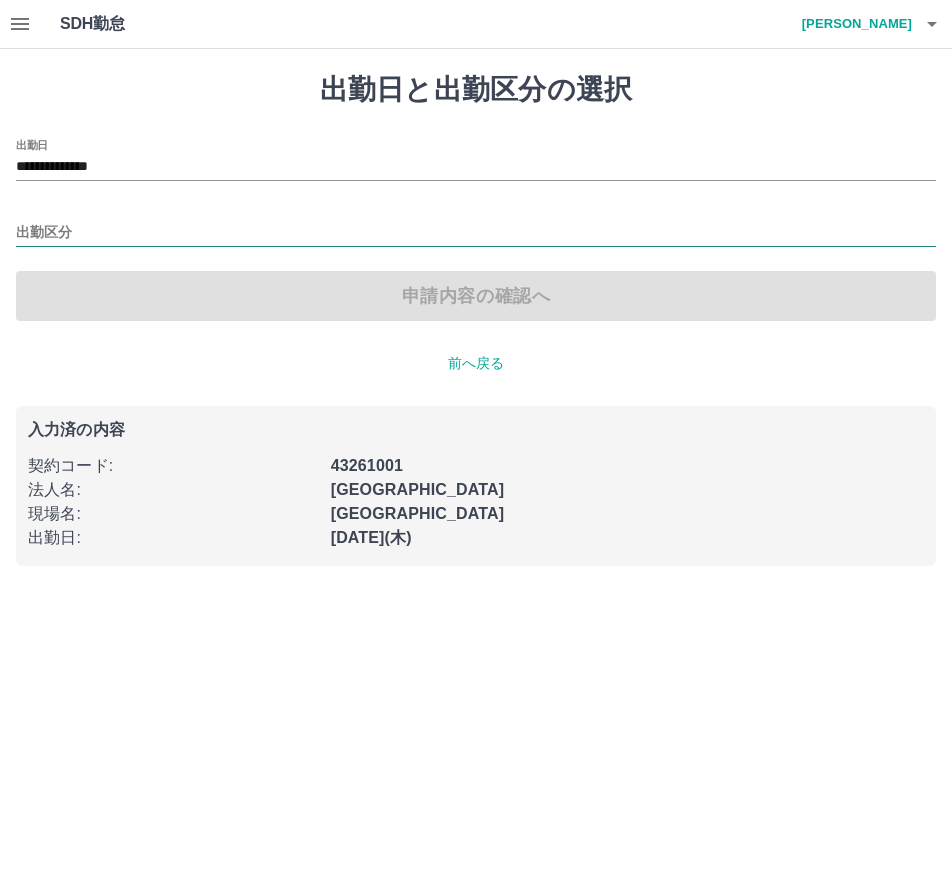 click on "出勤区分" at bounding box center (476, 233) 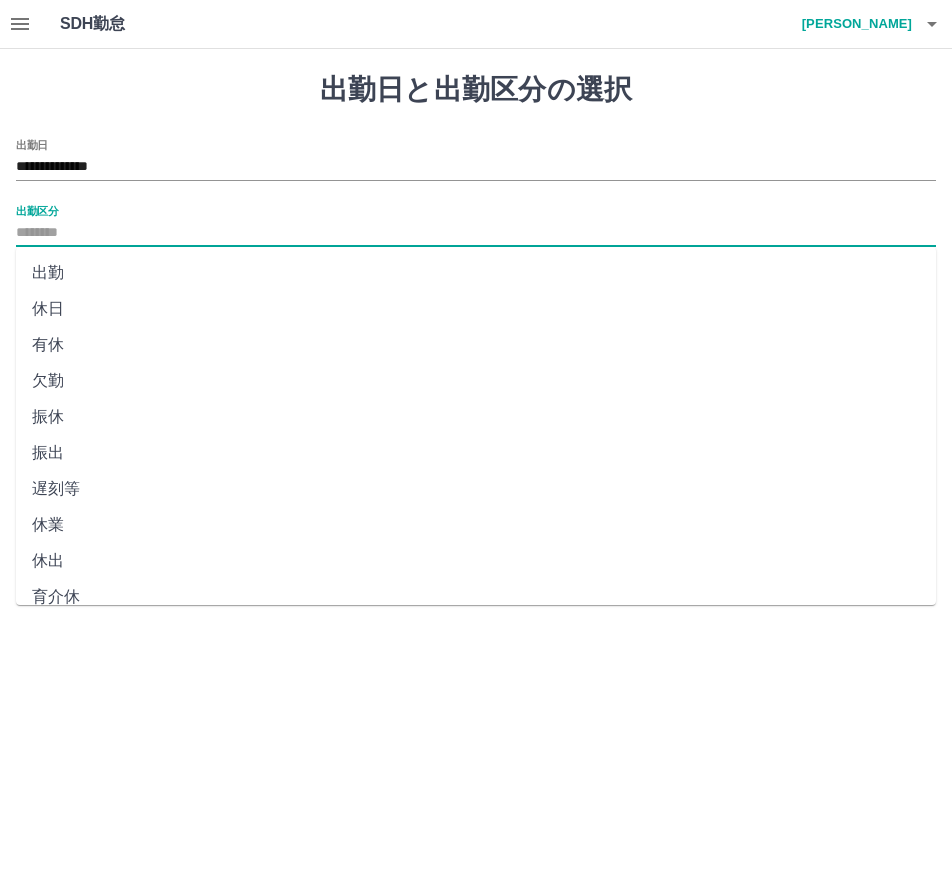 click on "出勤" at bounding box center [476, 273] 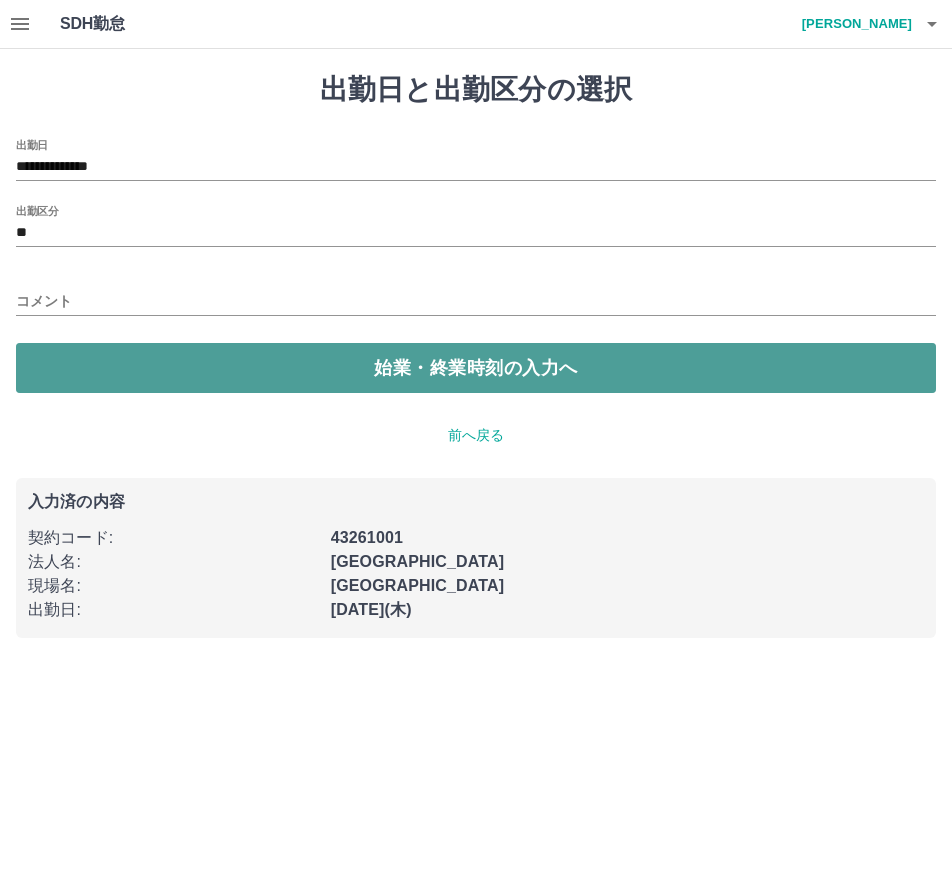 click on "始業・終業時刻の入力へ" at bounding box center (476, 368) 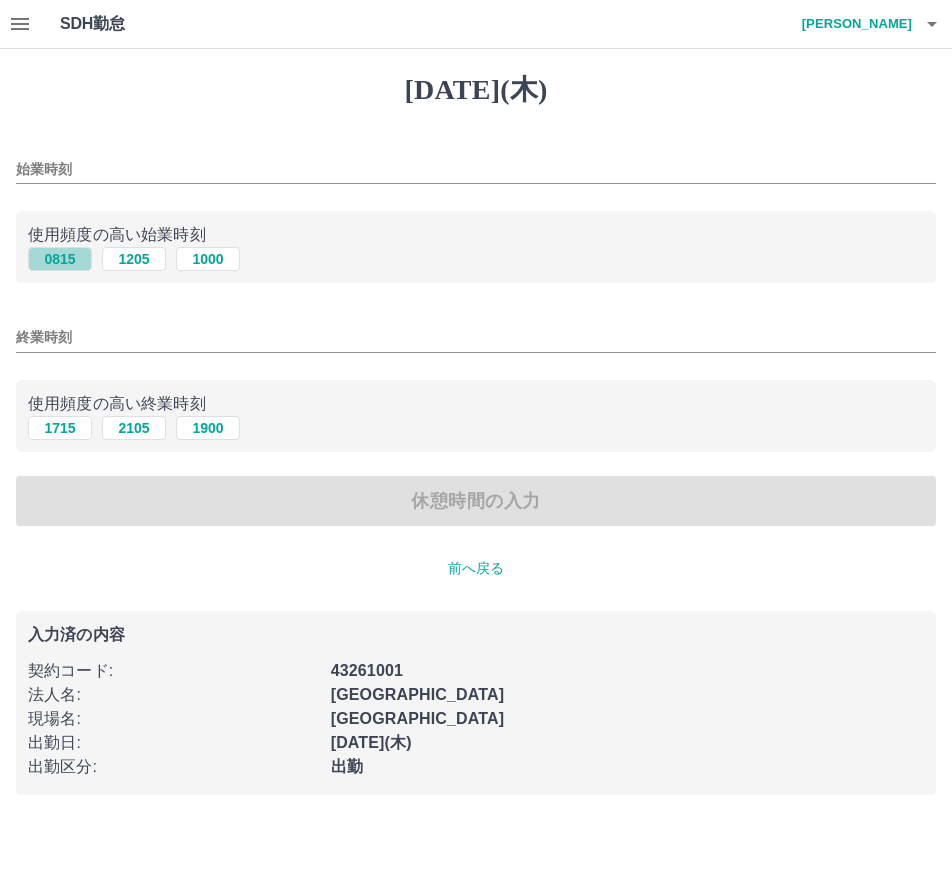 click on "0815" at bounding box center [60, 259] 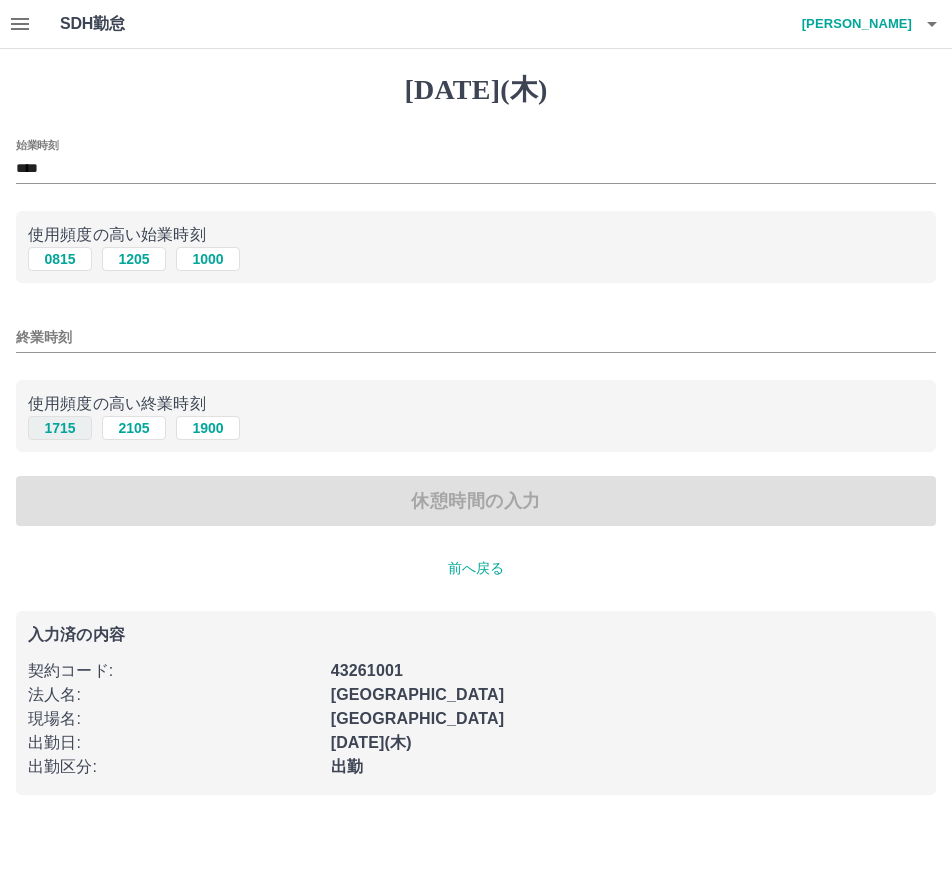 click on "1715" at bounding box center [60, 428] 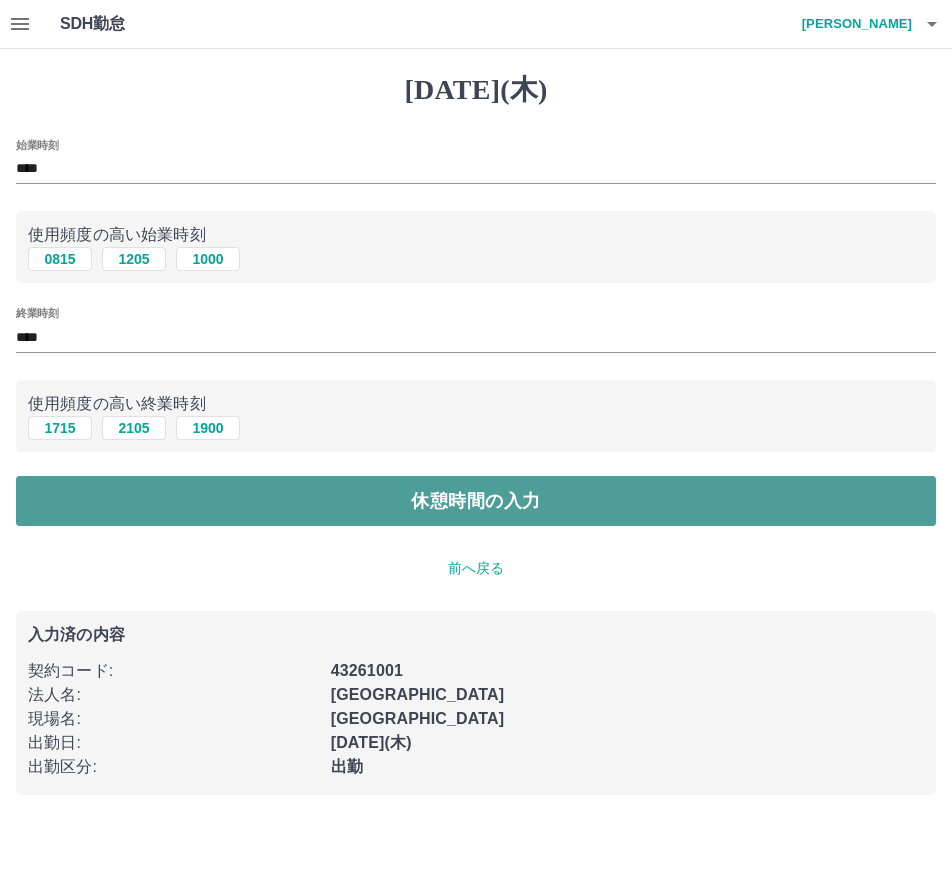 click on "休憩時間の入力" at bounding box center [476, 501] 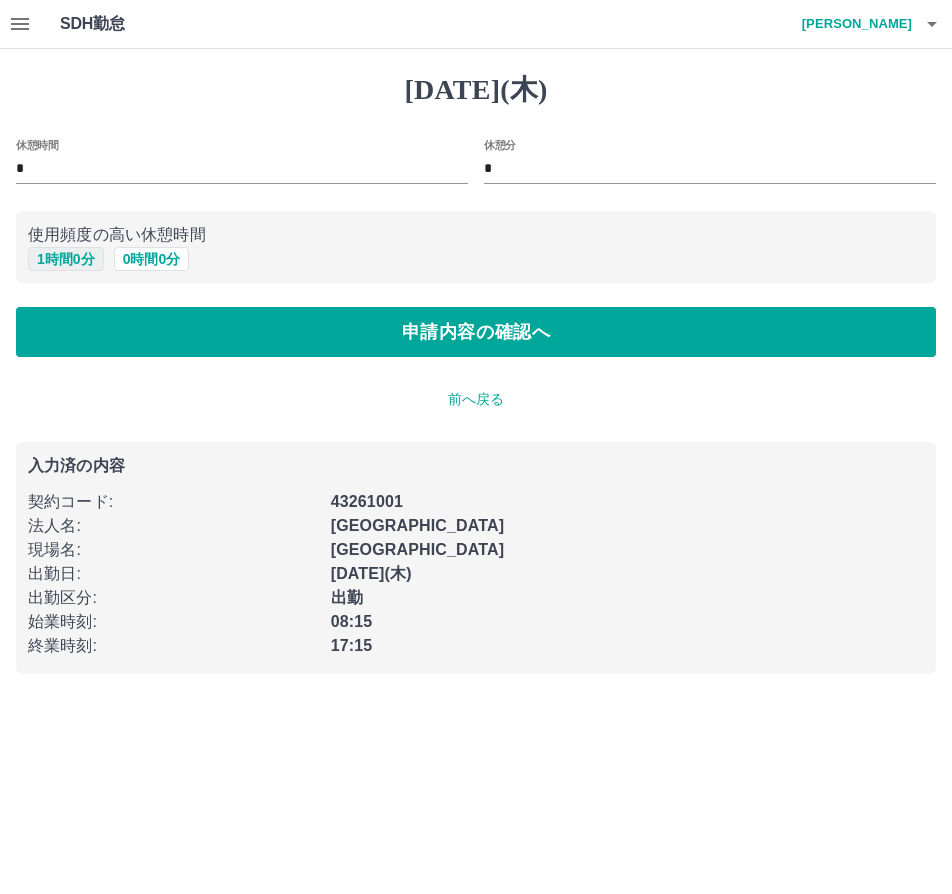 click on "1 時間 0 分" at bounding box center (66, 259) 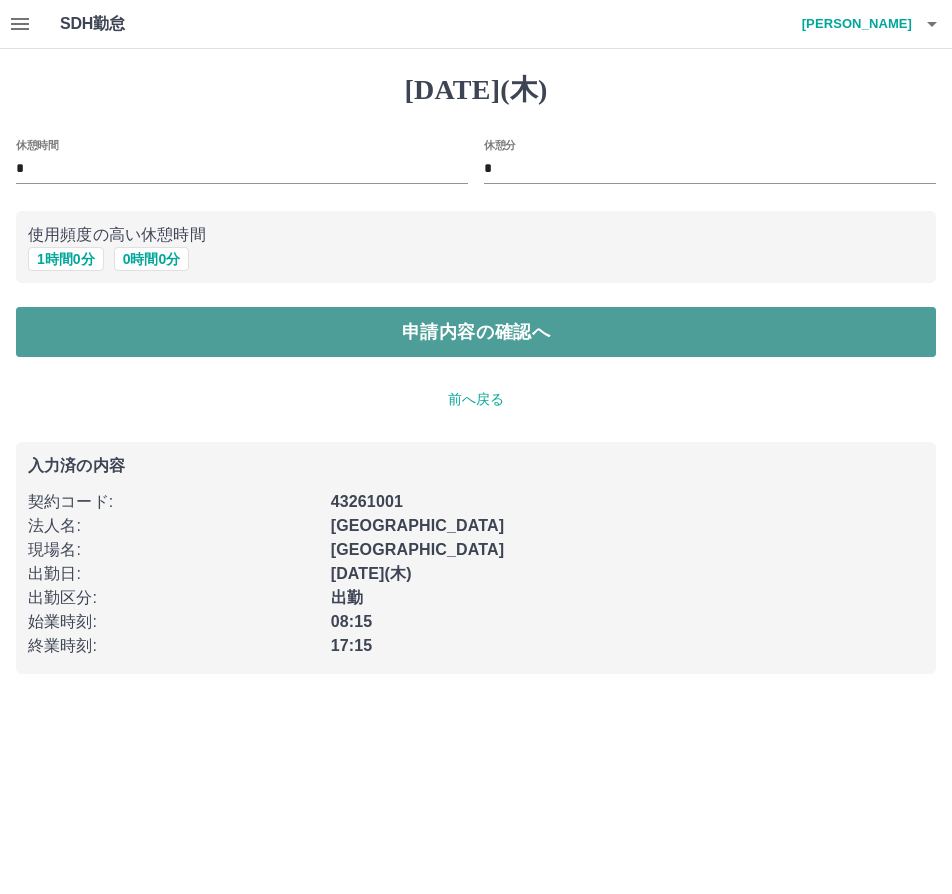 click on "申請内容の確認へ" at bounding box center (476, 332) 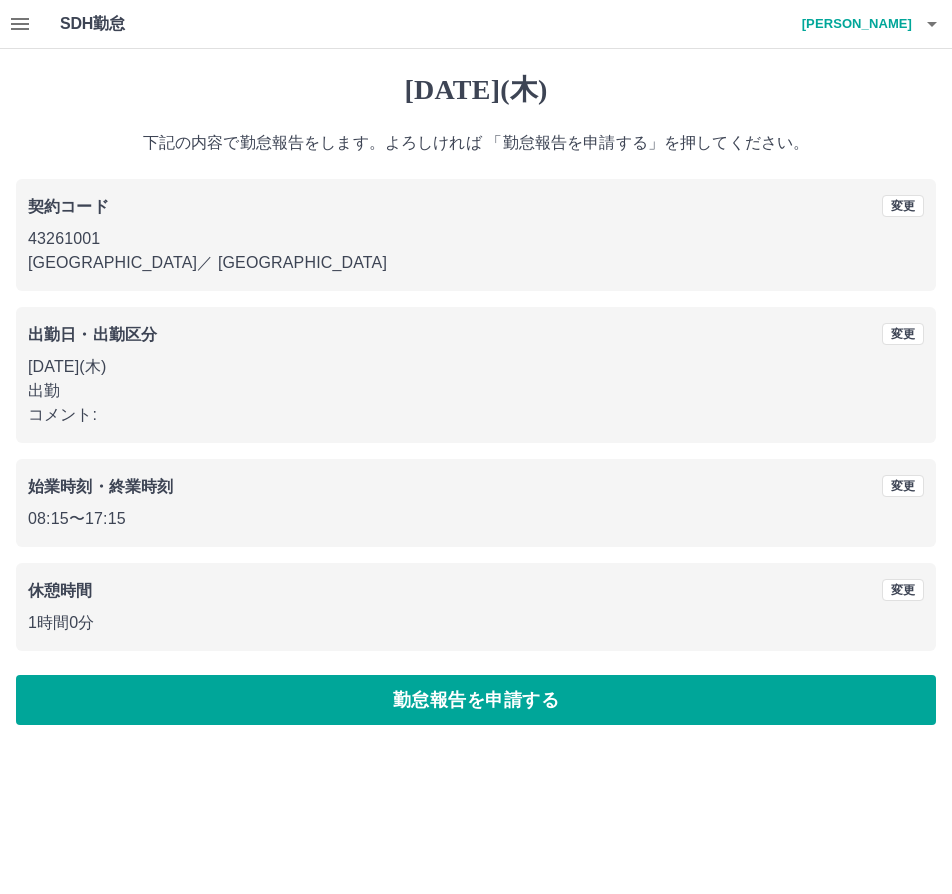 click on "勤怠報告を申請する" at bounding box center (476, 700) 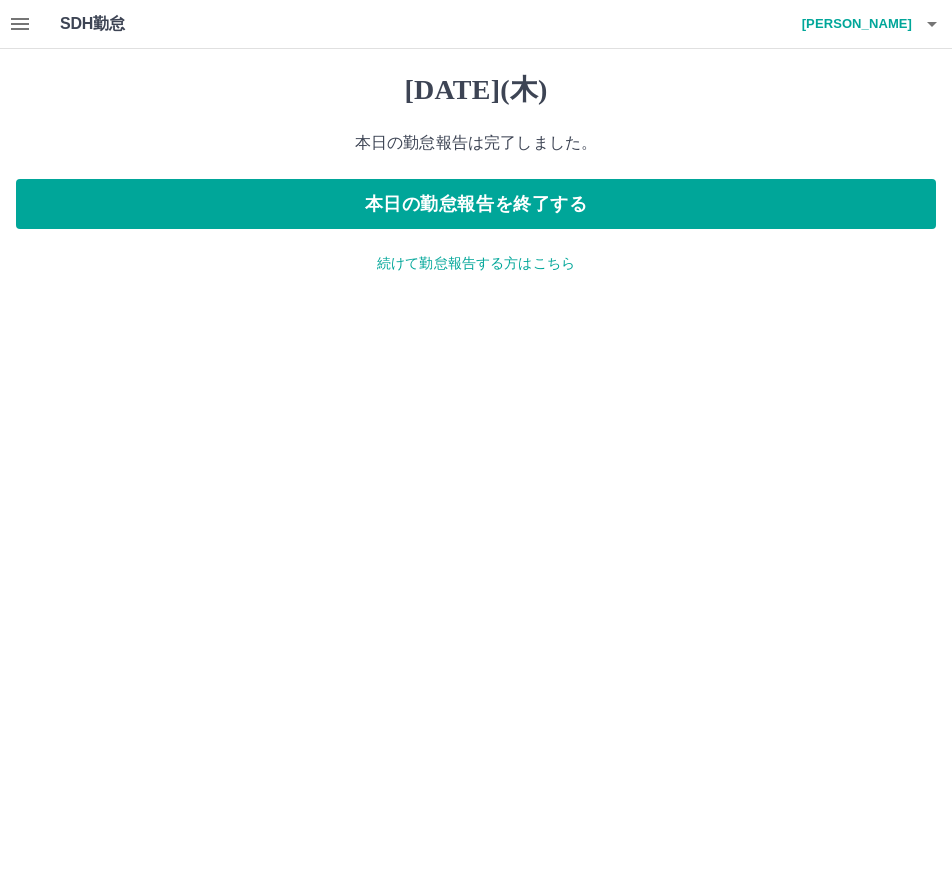 click on "続けて勤怠報告する方はこちら" at bounding box center (476, 263) 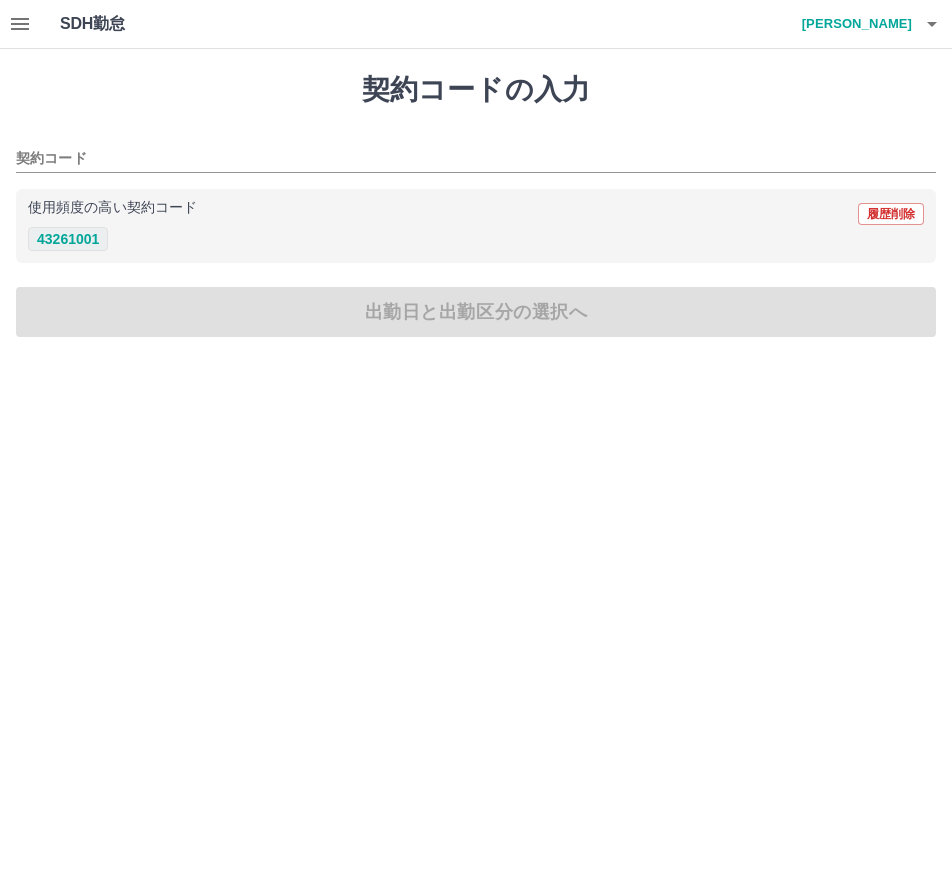 click on "43261001" at bounding box center [68, 239] 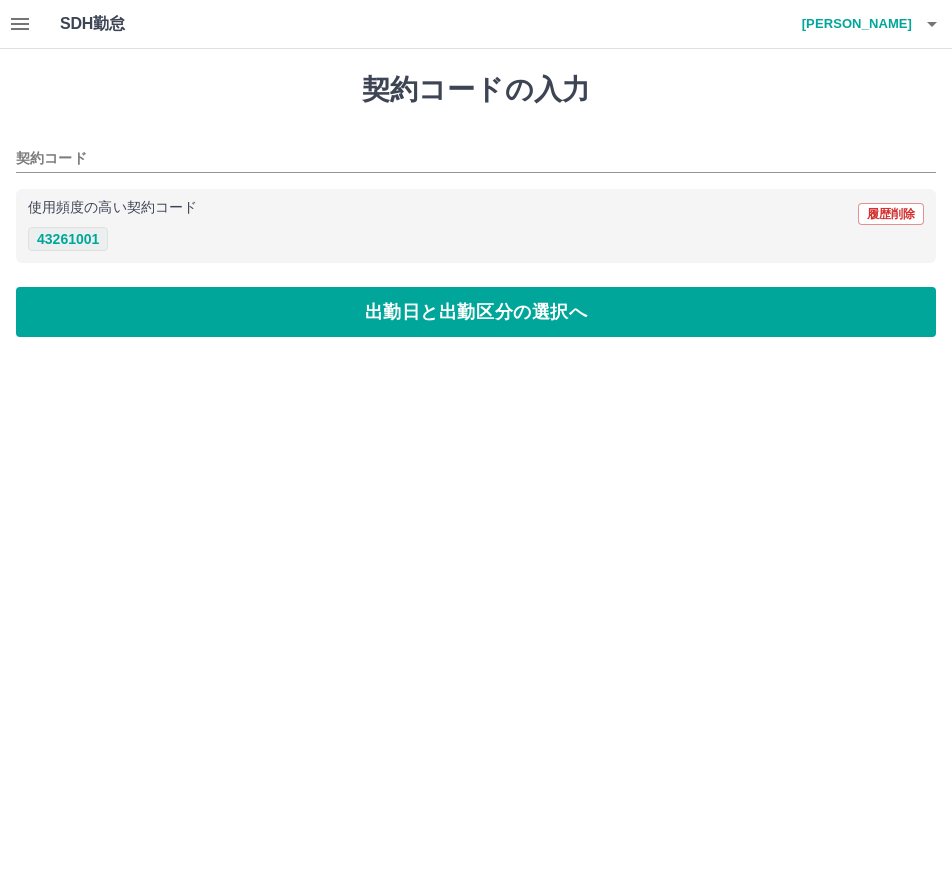 type on "********" 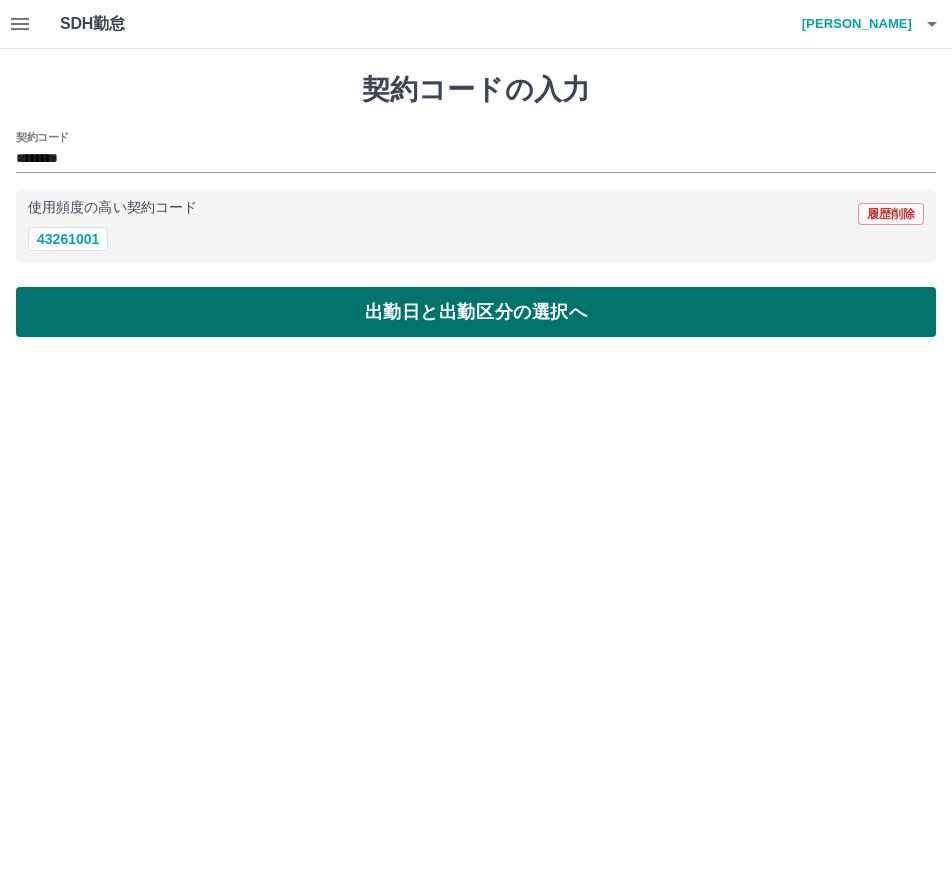 click on "出勤日と出勤区分の選択へ" at bounding box center (476, 312) 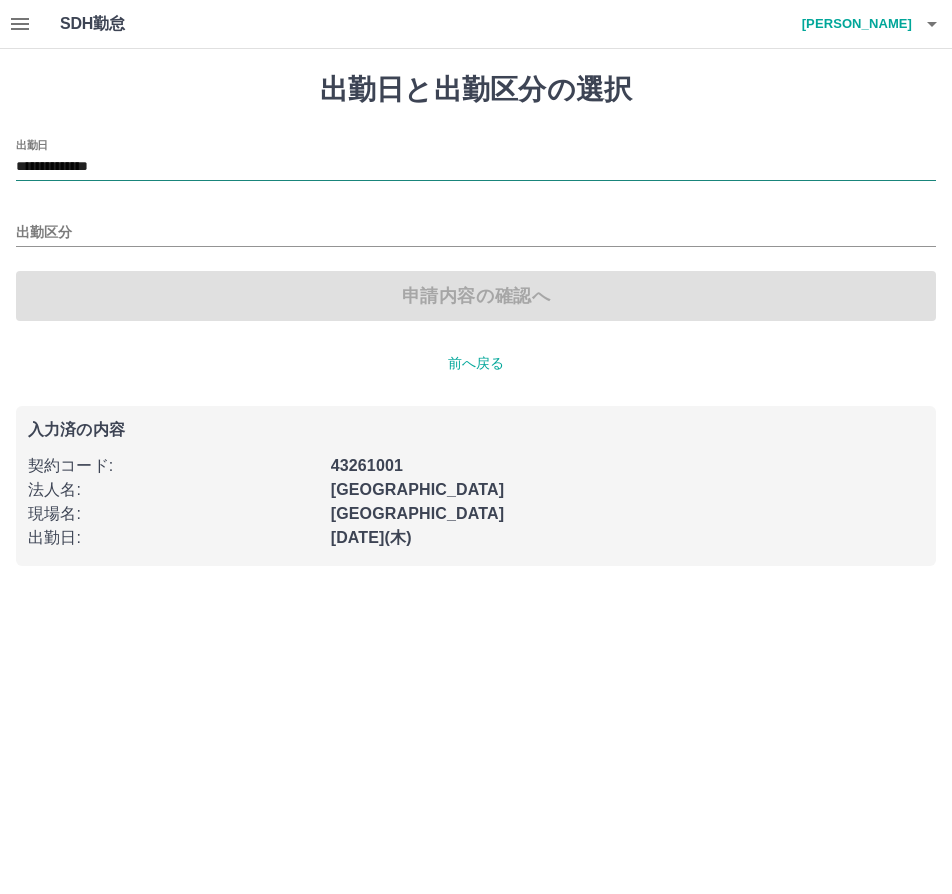 click on "**********" at bounding box center [476, 167] 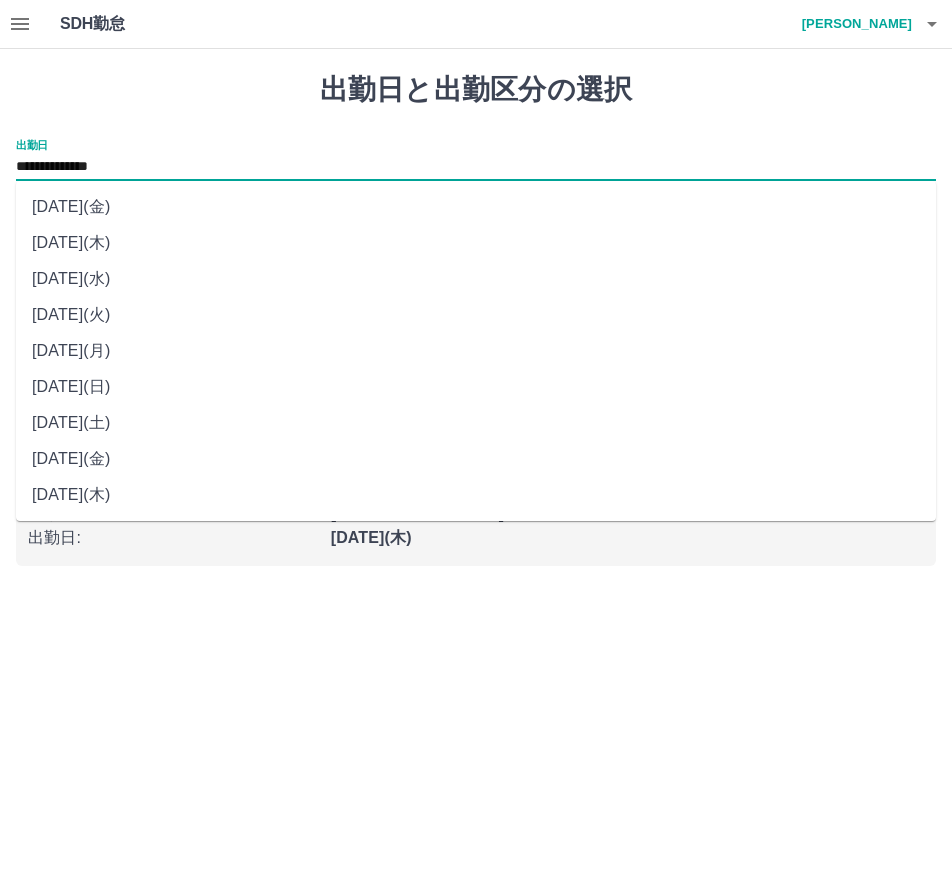 drag, startPoint x: 213, startPoint y: 173, endPoint x: 129, endPoint y: 204, distance: 89.537704 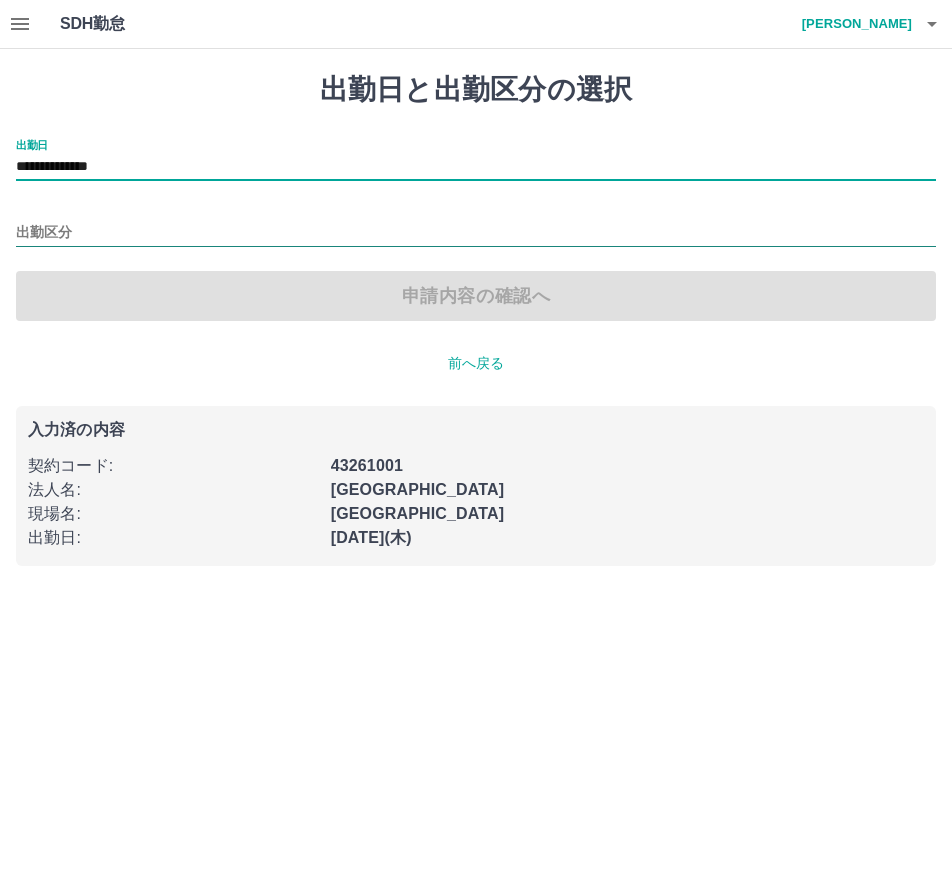 click on "出勤区分" at bounding box center (476, 233) 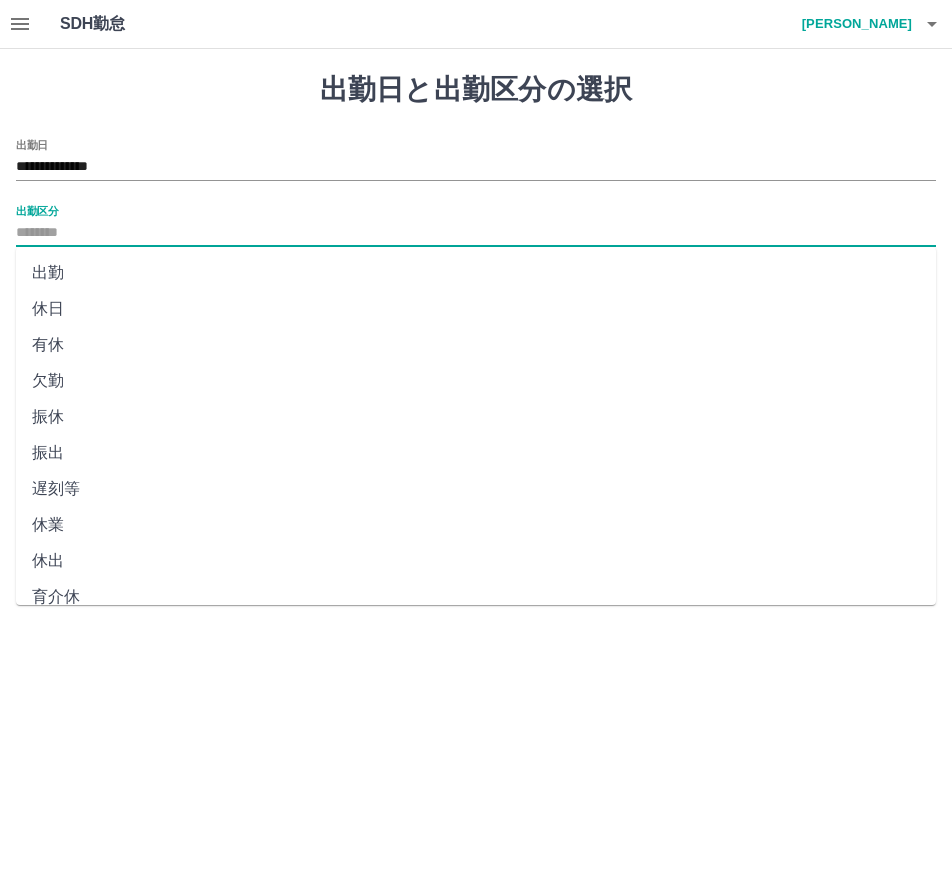 click on "休日" at bounding box center (476, 309) 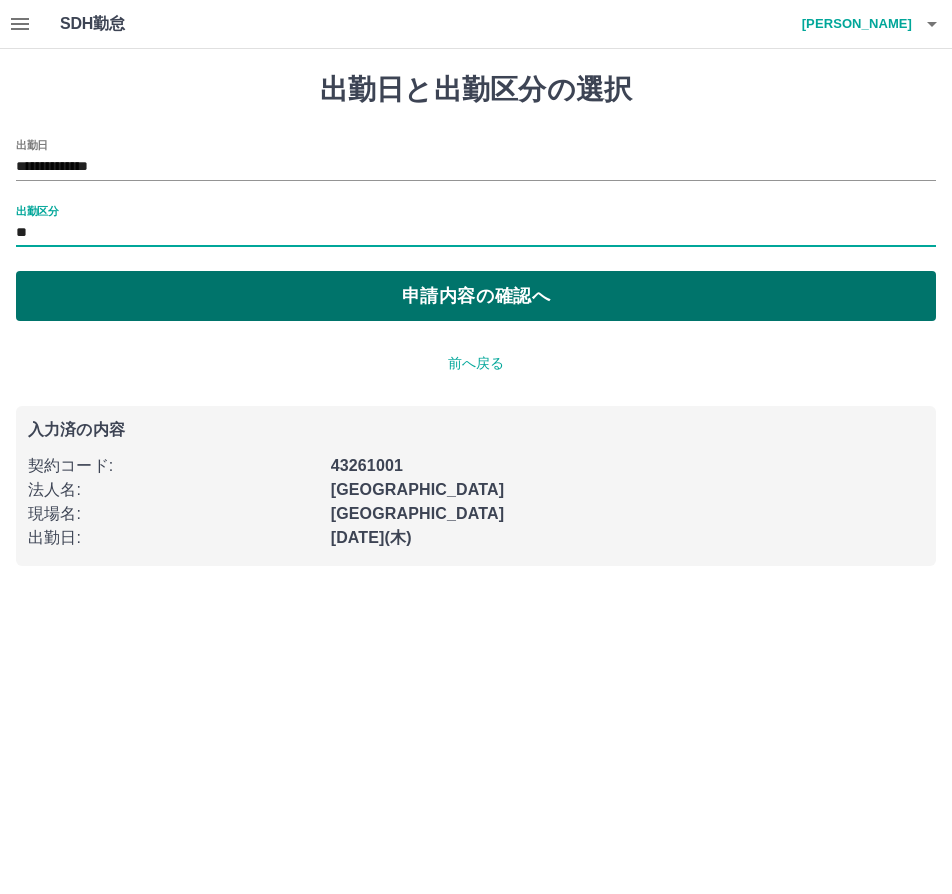 click on "申請内容の確認へ" at bounding box center (476, 296) 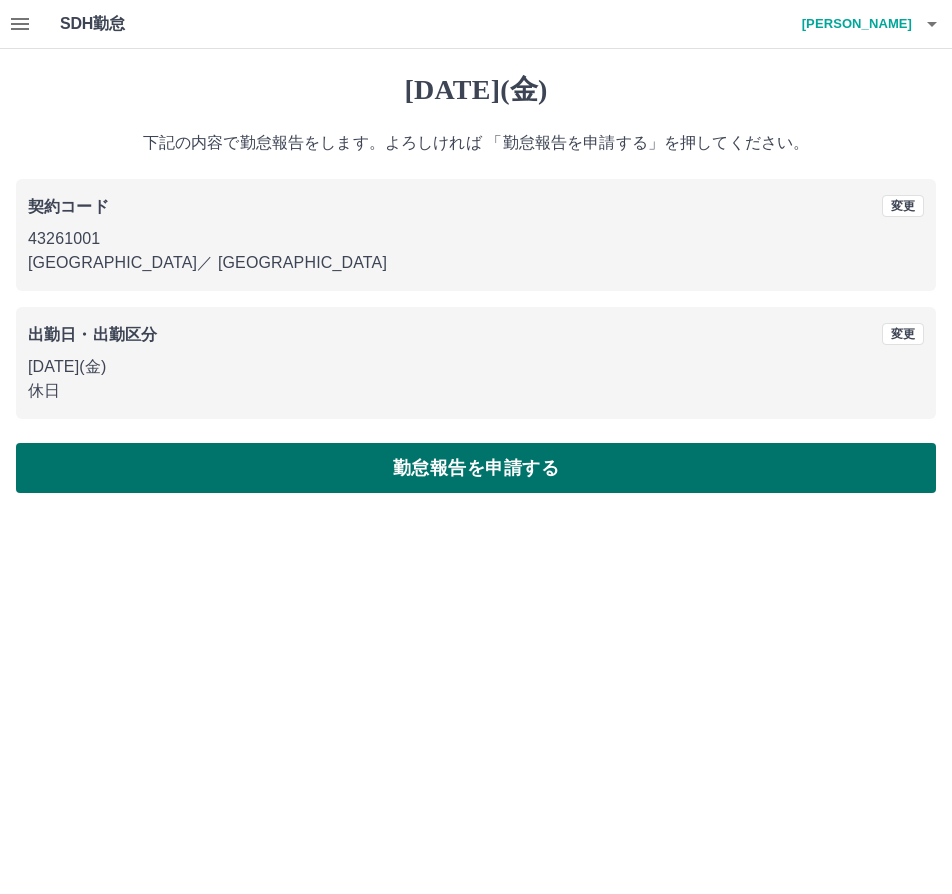 click on "勤怠報告を申請する" at bounding box center (476, 468) 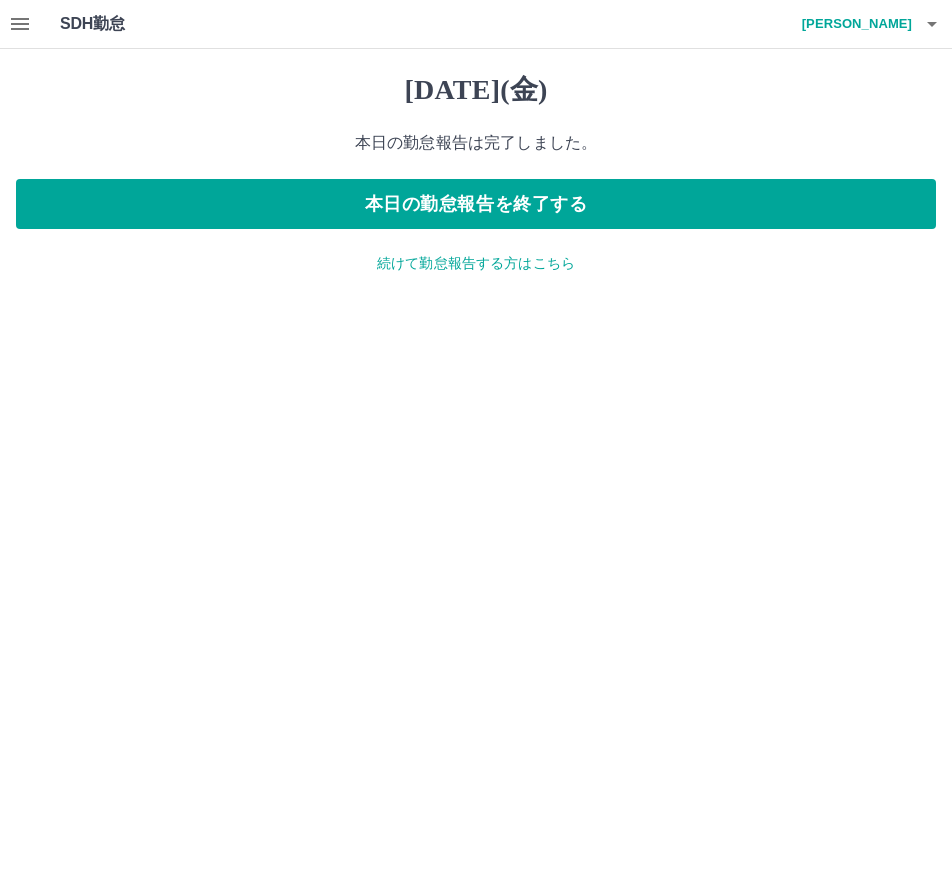 click on "続けて勤怠報告する方はこちら" at bounding box center (476, 263) 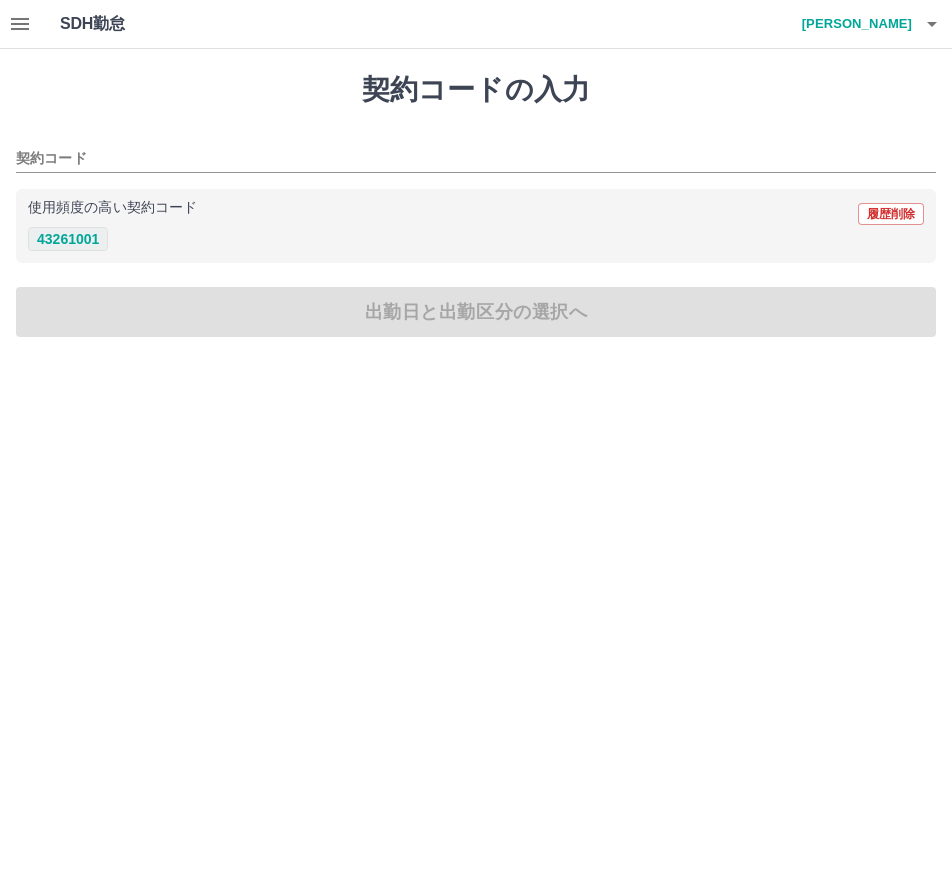 click on "43261001" at bounding box center [68, 239] 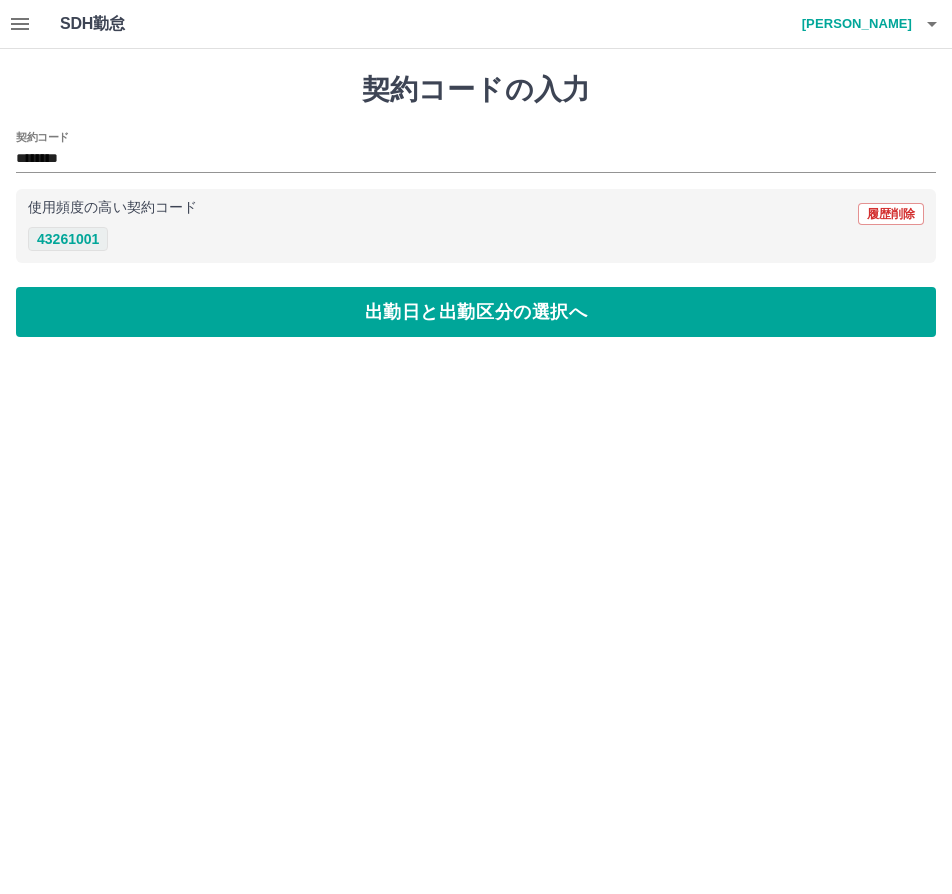 type on "********" 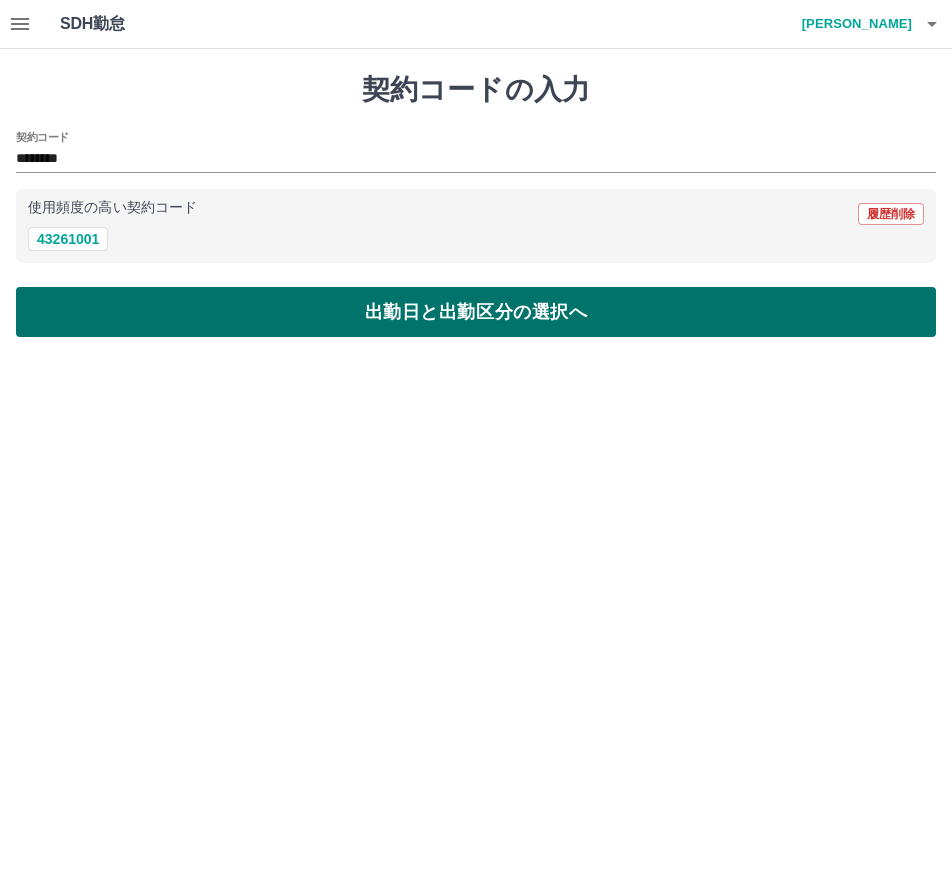 click on "出勤日と出勤区分の選択へ" at bounding box center (476, 312) 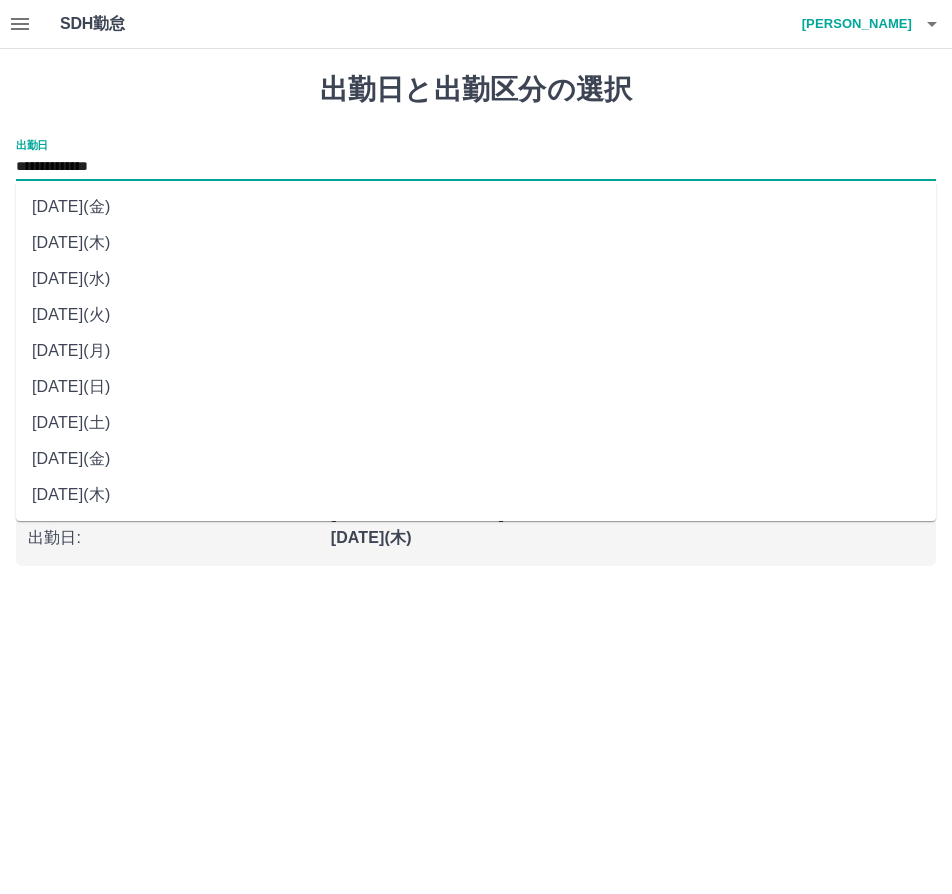 click on "**********" at bounding box center [476, 167] 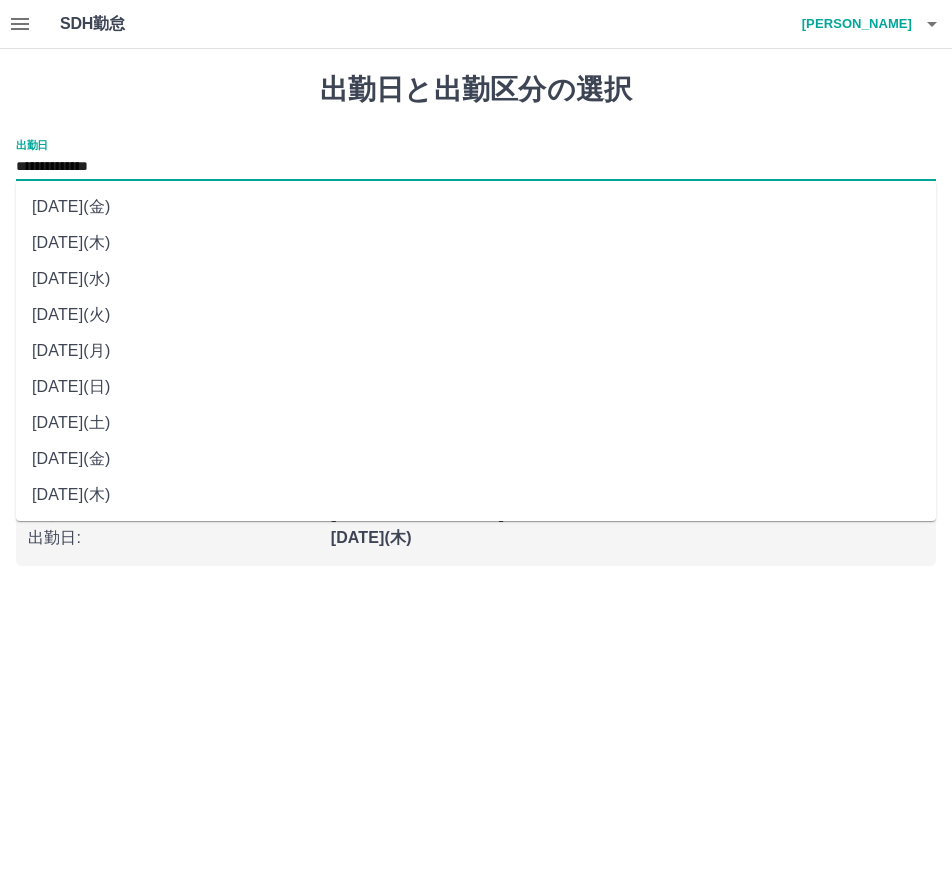 click on "**********" at bounding box center (476, 295) 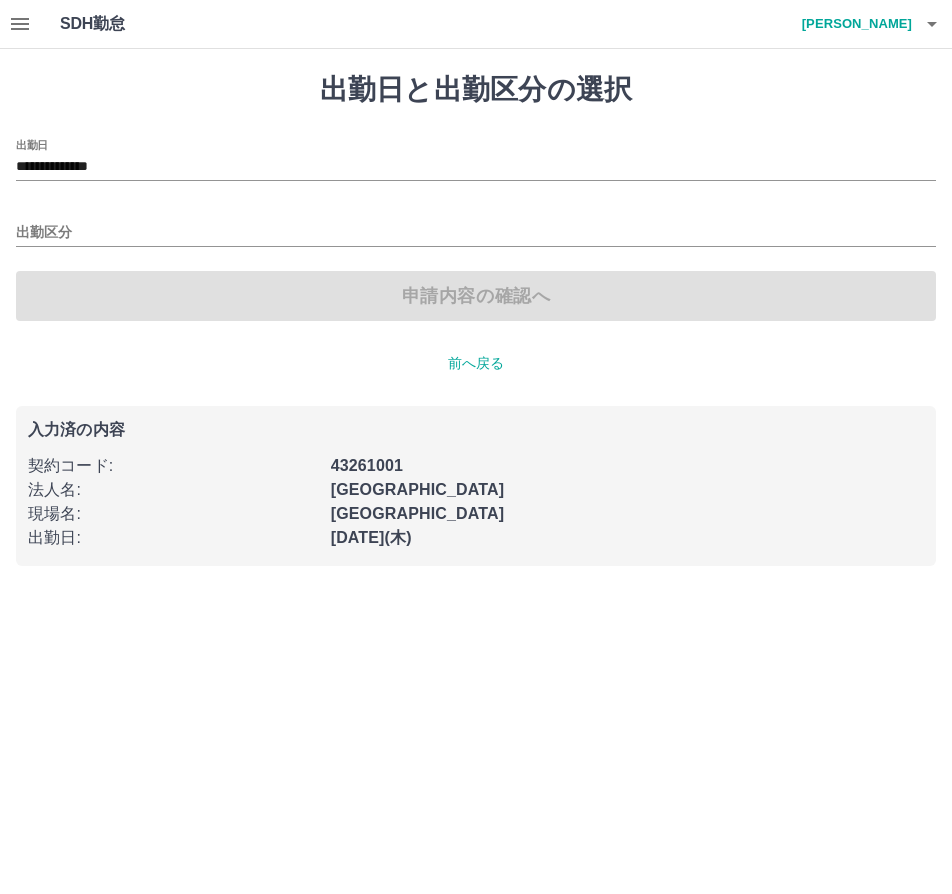 click 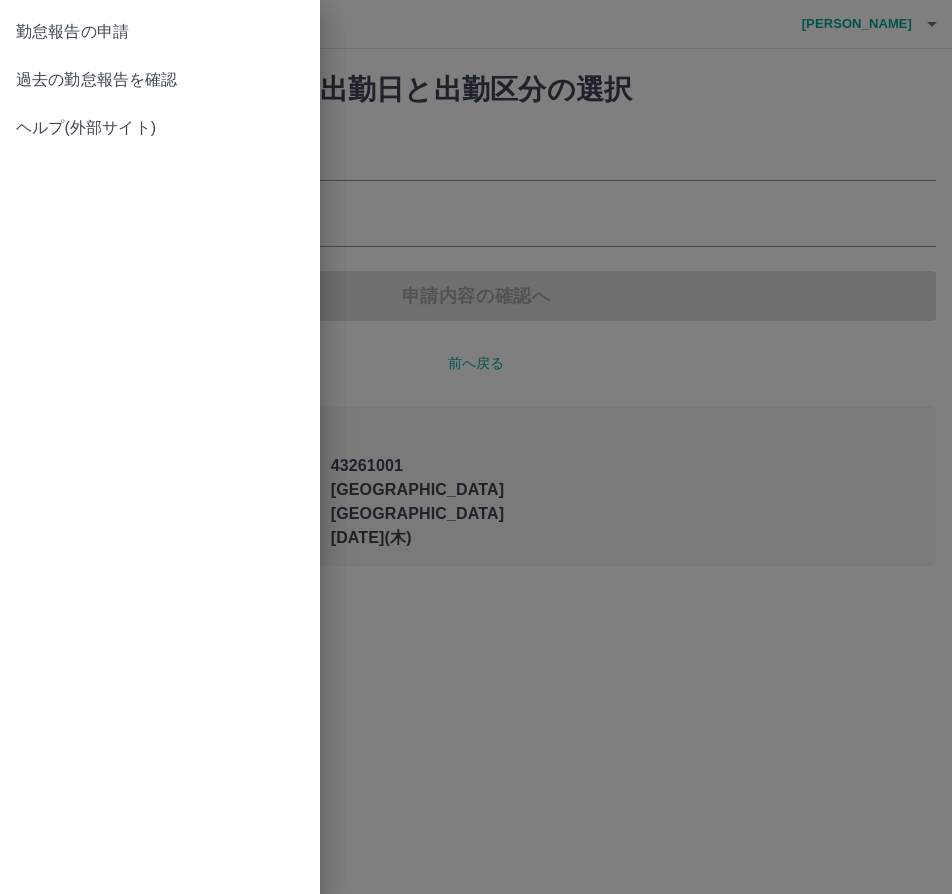 click on "過去の勤怠報告を確認" at bounding box center [160, 80] 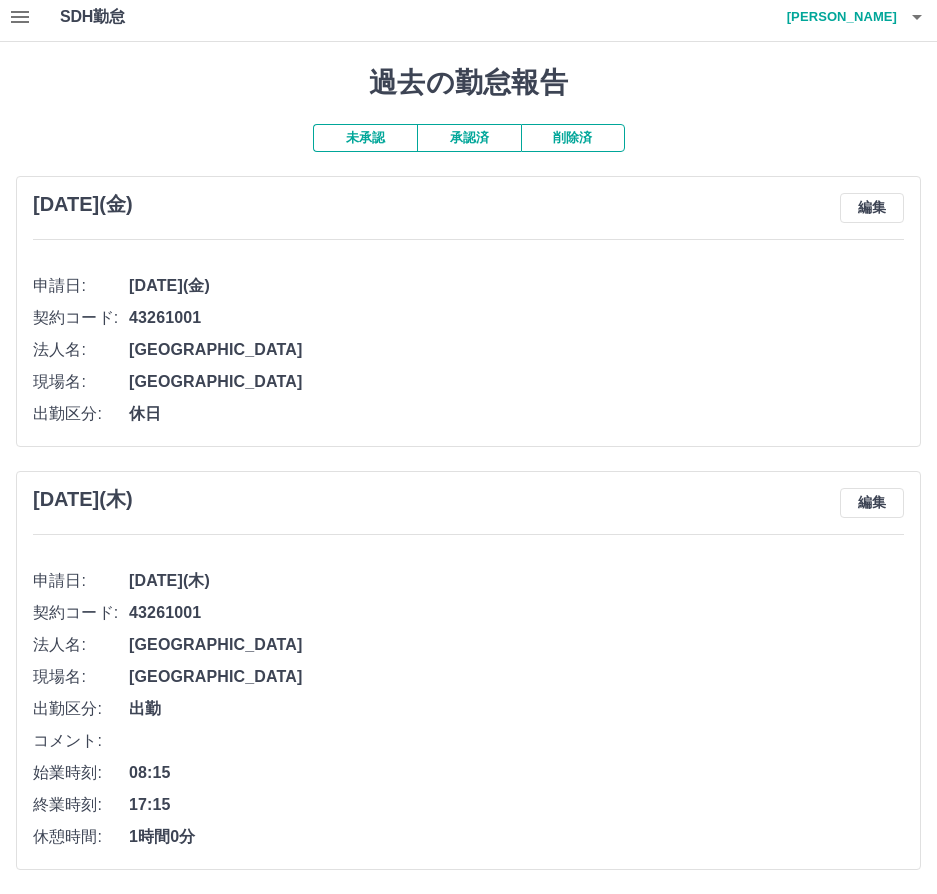 scroll, scrollTop: 8, scrollLeft: 0, axis: vertical 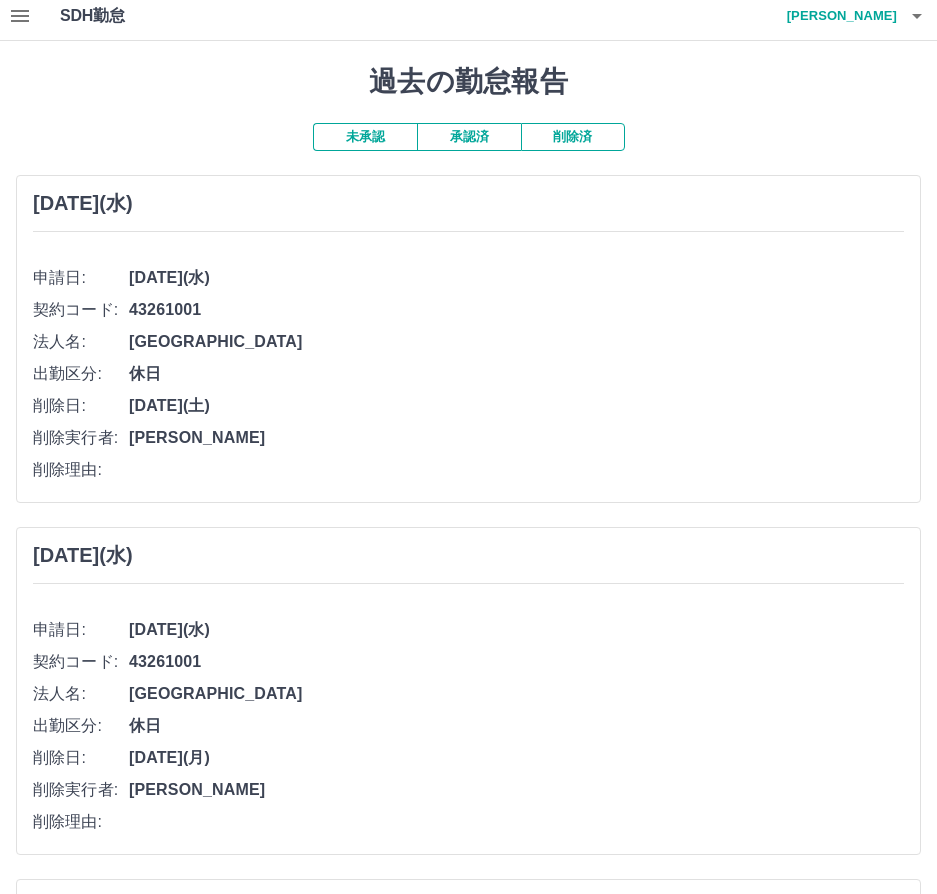 click on "未承認" at bounding box center [365, 137] 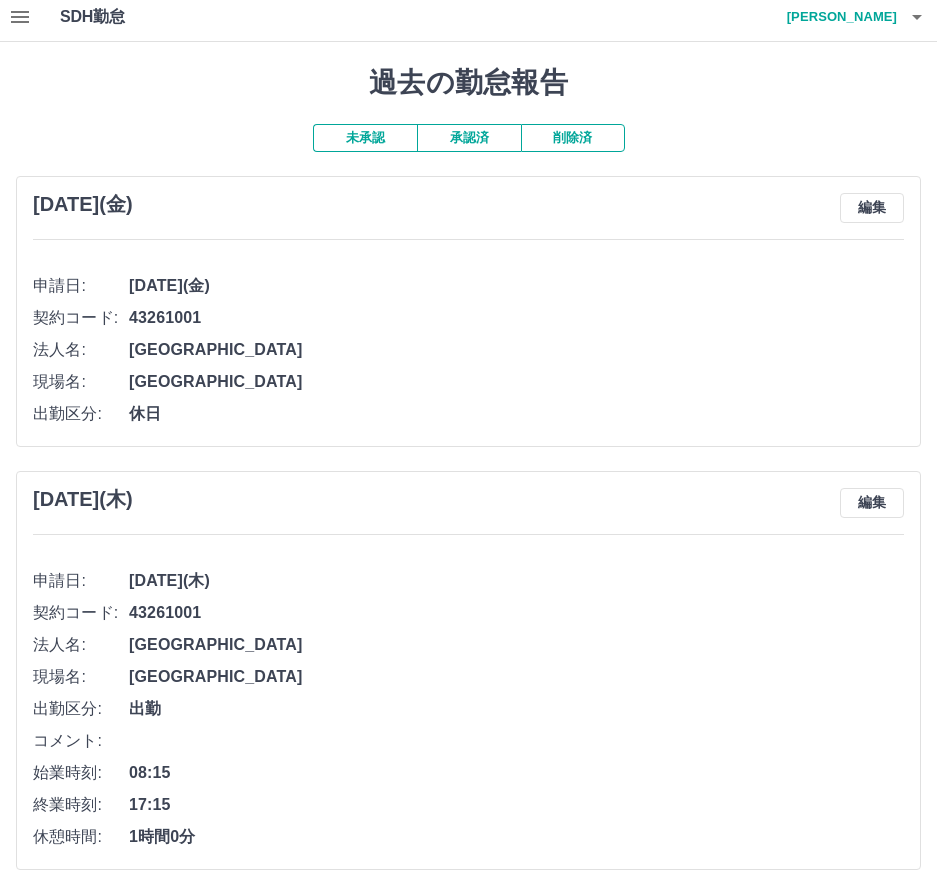 click on "承認済" at bounding box center (469, 138) 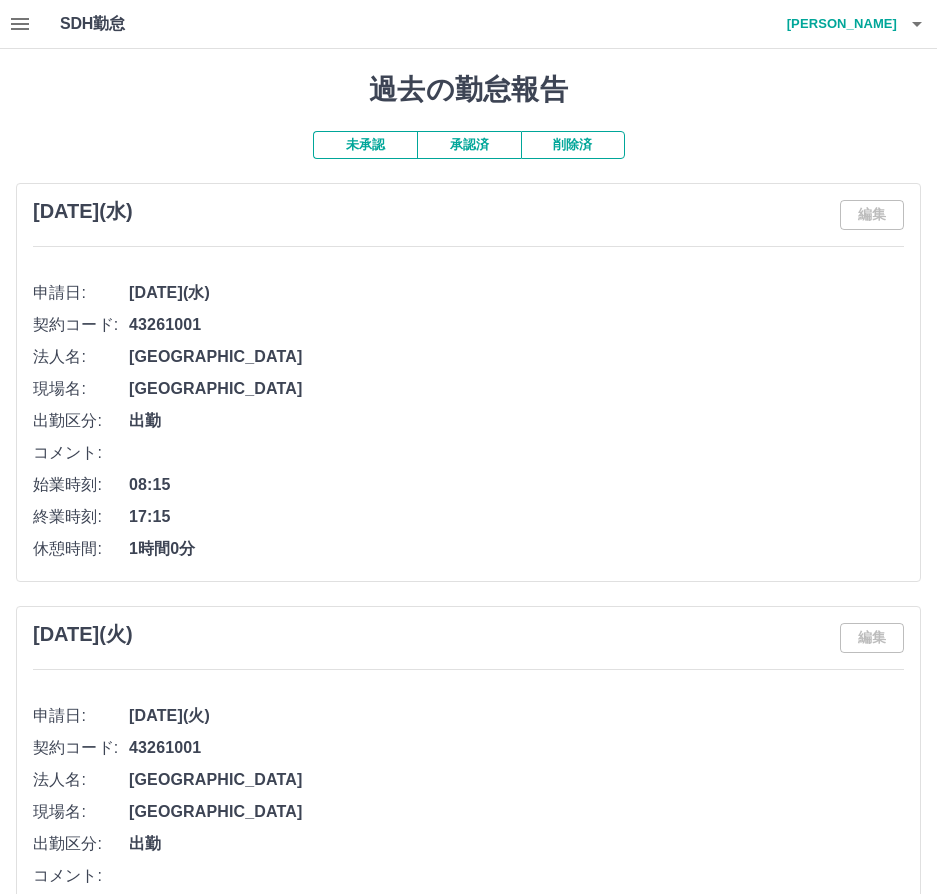 click on "過去の勤怠報告 未承認 承認済 削除済 [DATE](水) 編集 申請日: [DATE](水) 契約コード: 43261001 法人名: [GEOGRAPHIC_DATA] 現場名: [GEOGRAPHIC_DATA] 出勤区分: 出勤 コメント: 始業時刻: 08:15 終業時刻: 17:15 休憩時間: 1時間0分 [DATE](火) 編集 申請日: [DATE](火) 契約コード: 43261001 法人名: [GEOGRAPHIC_DATA] 現場名: [GEOGRAPHIC_DATA] 出勤区分: 出勤 コメント: 始業時刻: 12:05 終業時刻: 21:05 休憩時間: 1時間0分 [DATE](月) 編集 申請日: [DATE](月) 契約コード: 43261001 法人名: [GEOGRAPHIC_DATA] 現場名: [GEOGRAPHIC_DATA] 出勤区分: 出勤 コメント: 始業時刻: 08:15 終業時刻: 17:15 休憩時間: 1時間0分 [DATE](日) 編集 申請日: [DATE](日) 契約コード: 43261001 法人名: [GEOGRAPHIC_DATA] 現場名: [GEOGRAPHIC_DATA] 出勤区分: 出勤 コメント:" at bounding box center (468, 4989) 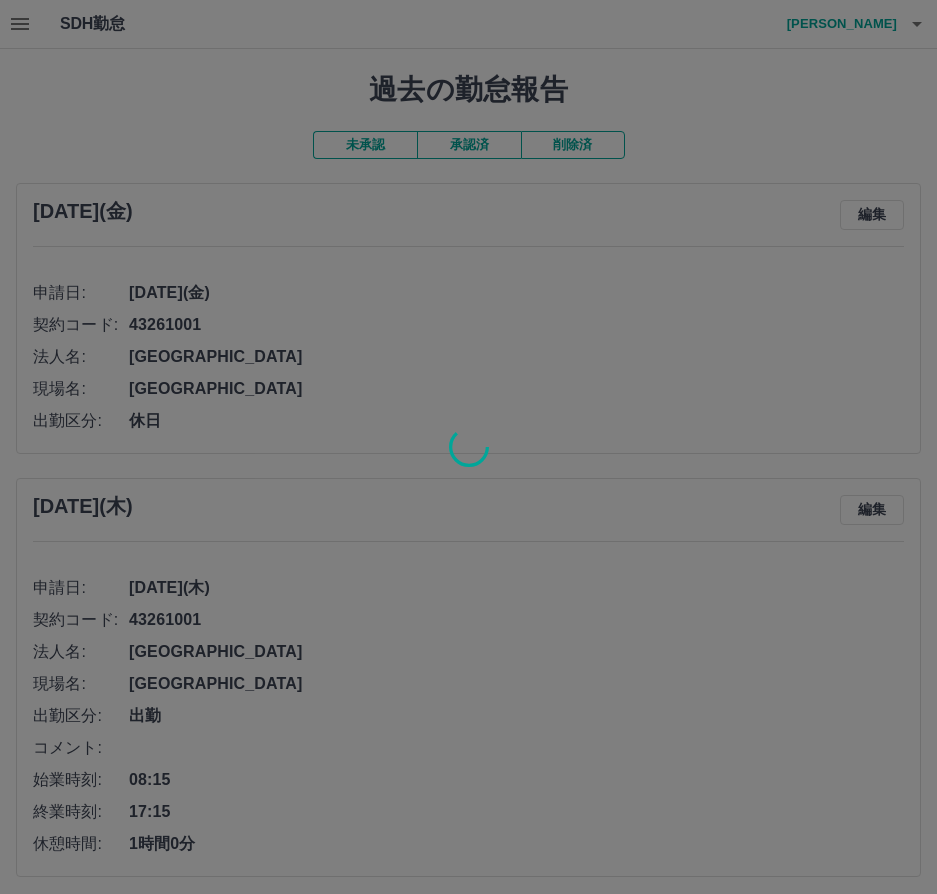 click at bounding box center (468, 447) 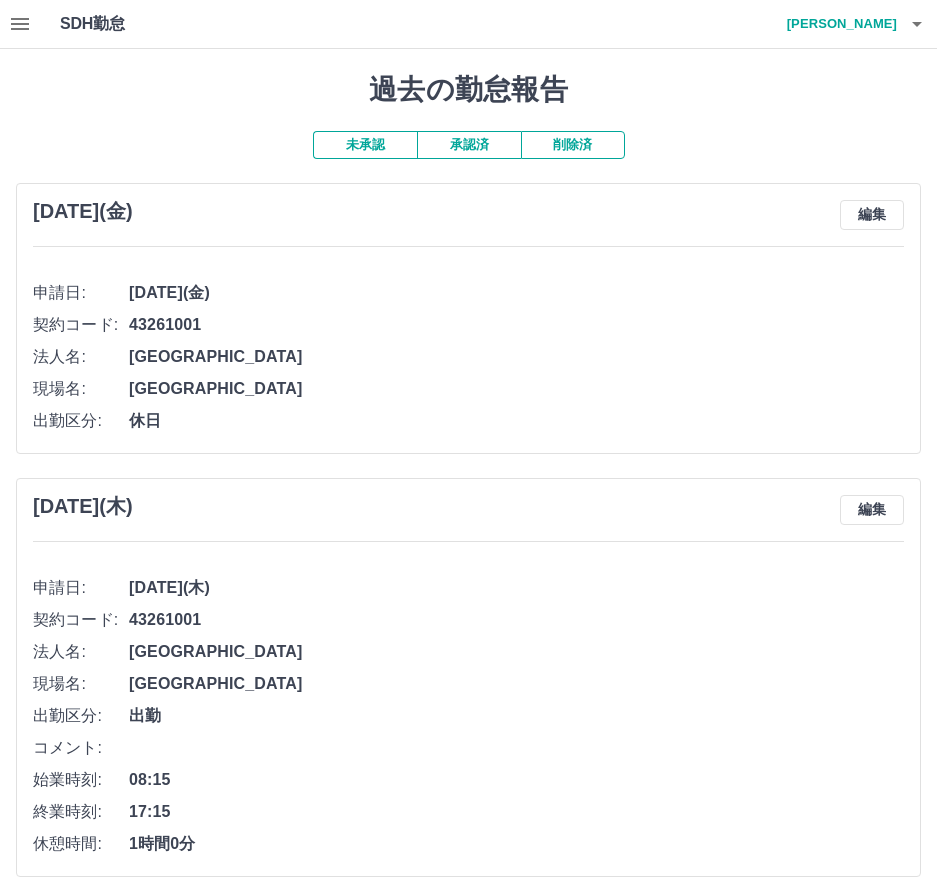 drag, startPoint x: 386, startPoint y: 143, endPoint x: 325, endPoint y: 145, distance: 61.03278 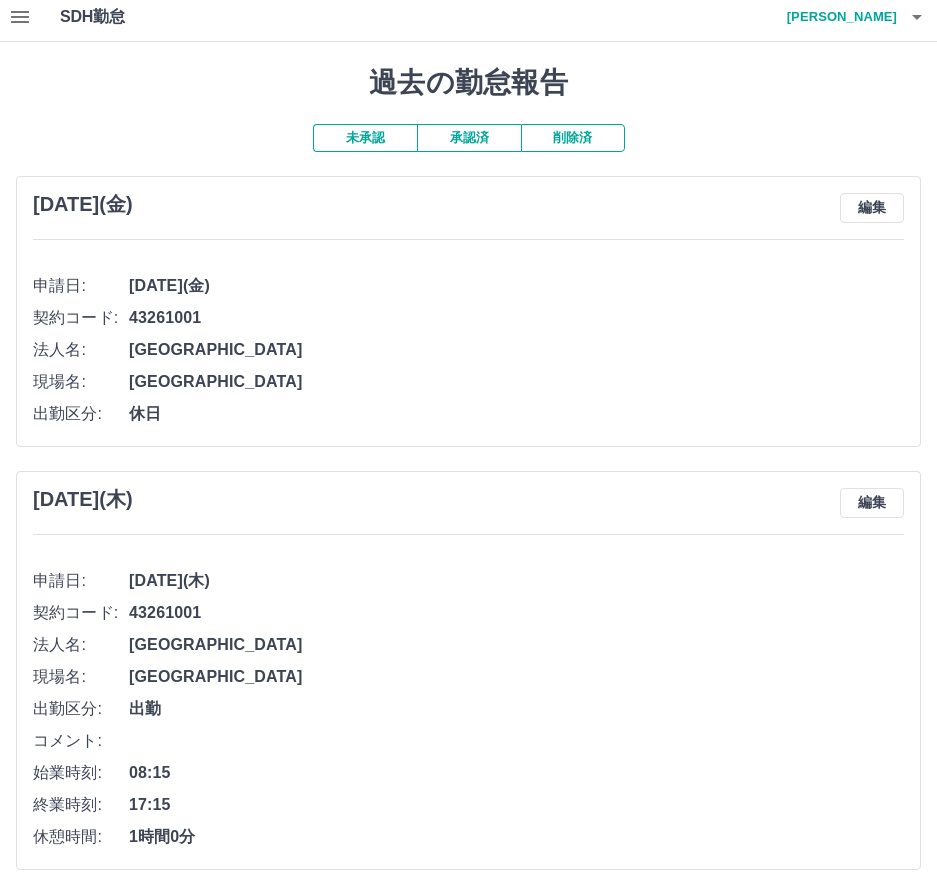 scroll, scrollTop: 8, scrollLeft: 0, axis: vertical 